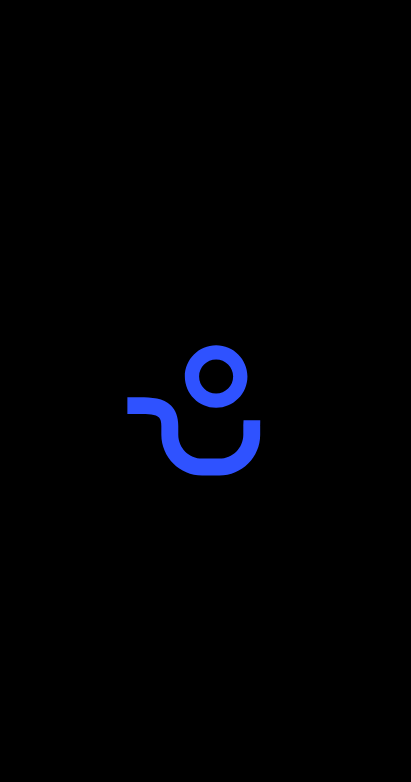 scroll, scrollTop: 0, scrollLeft: 0, axis: both 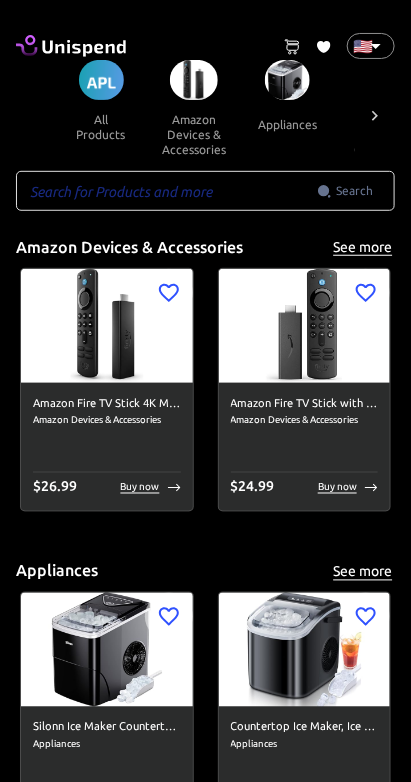 click at bounding box center (375, 115) 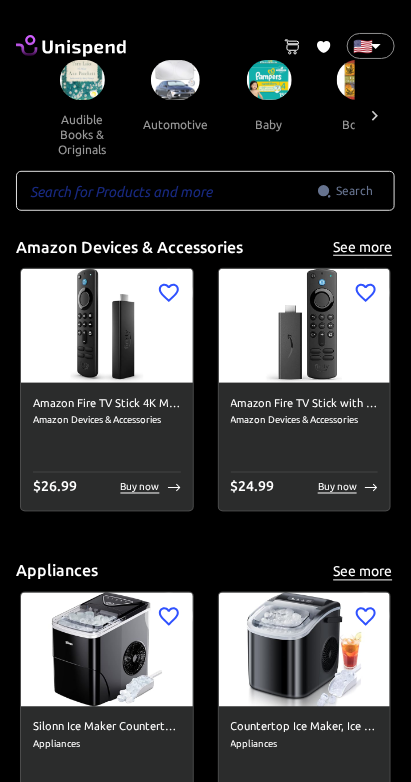 scroll, scrollTop: 0, scrollLeft: 299, axis: horizontal 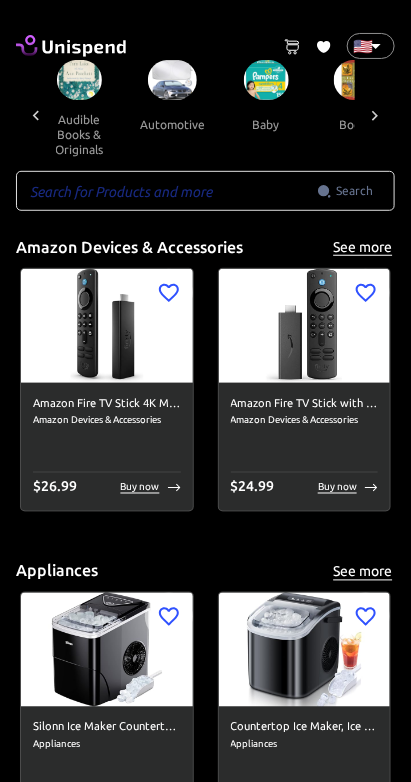 click at bounding box center [375, 115] 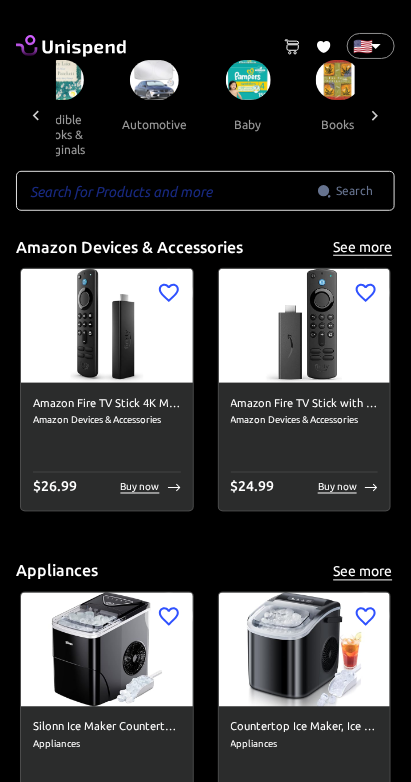 scroll, scrollTop: 0, scrollLeft: 0, axis: both 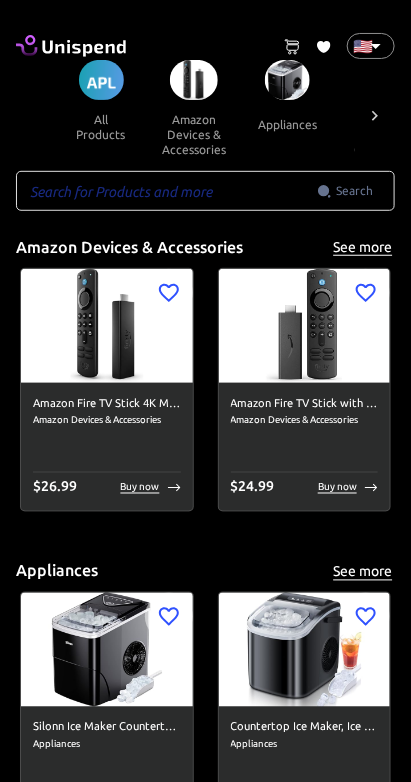 click on "all products" at bounding box center (101, 127) 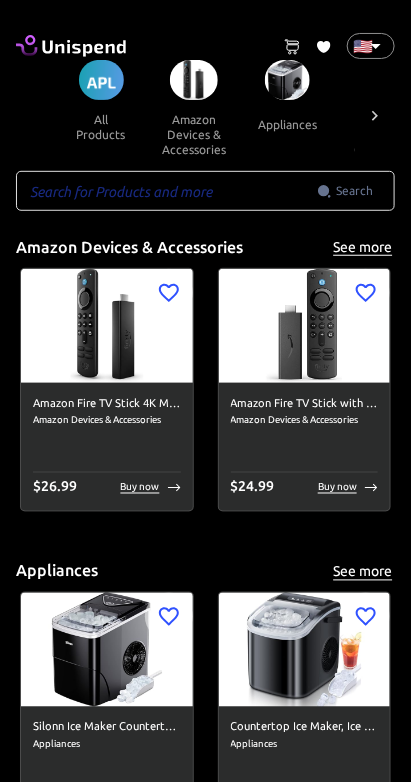 click at bounding box center (101, 80) 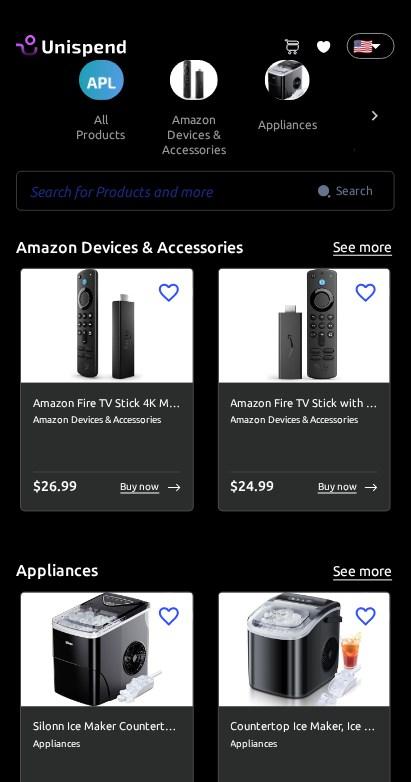 click at bounding box center (166, 191) 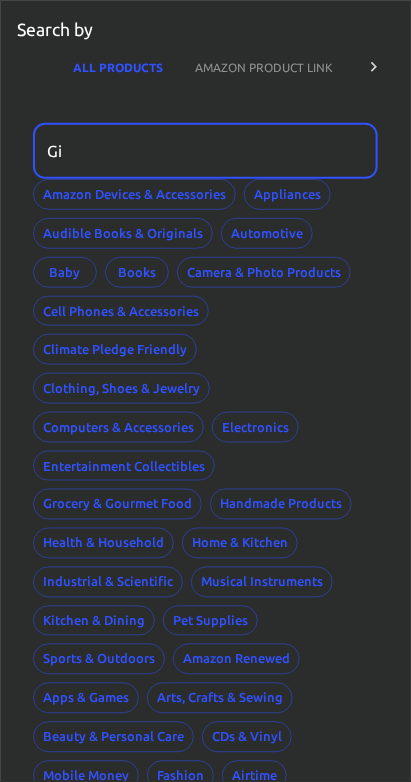 type on "G" 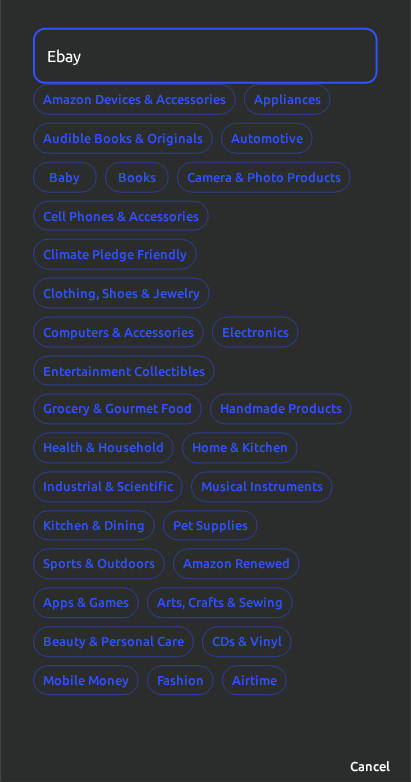 scroll, scrollTop: 124, scrollLeft: 0, axis: vertical 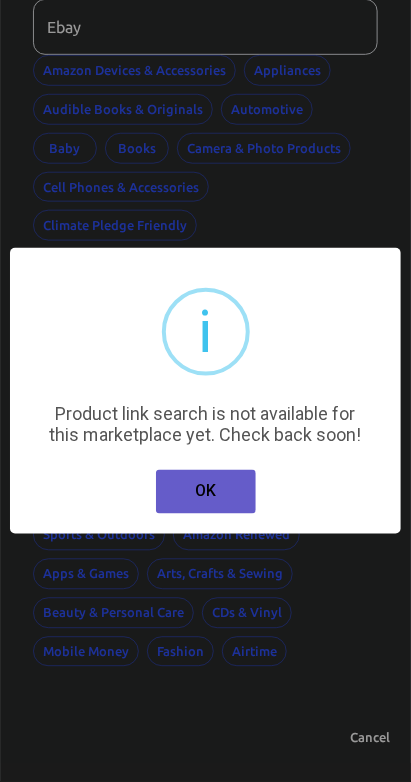 click on "OK" at bounding box center (206, 492) 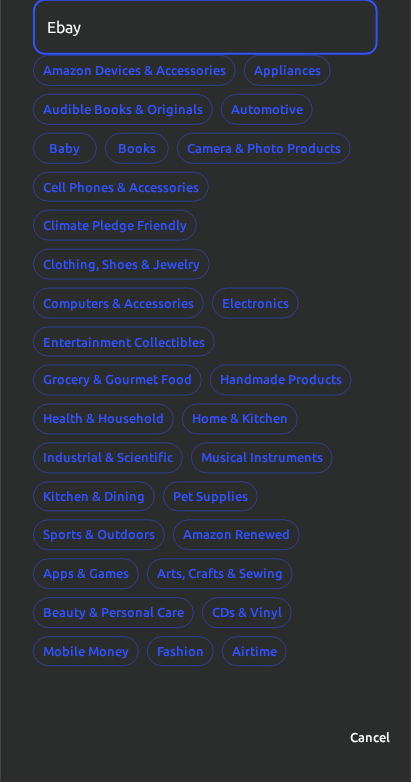 scroll, scrollTop: 122, scrollLeft: 0, axis: vertical 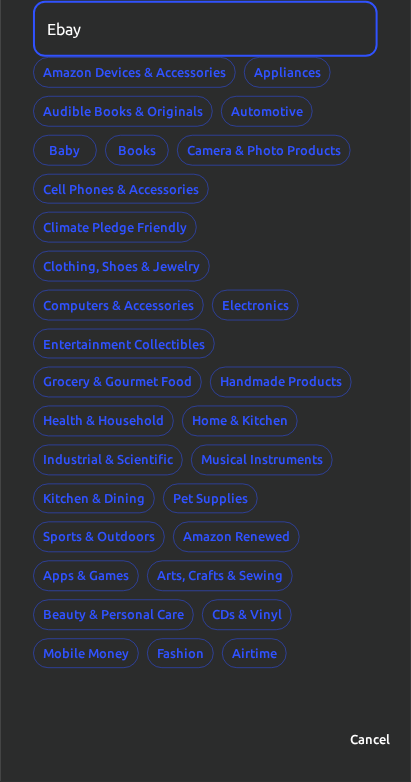 click on "Ebay" at bounding box center [198, 29] 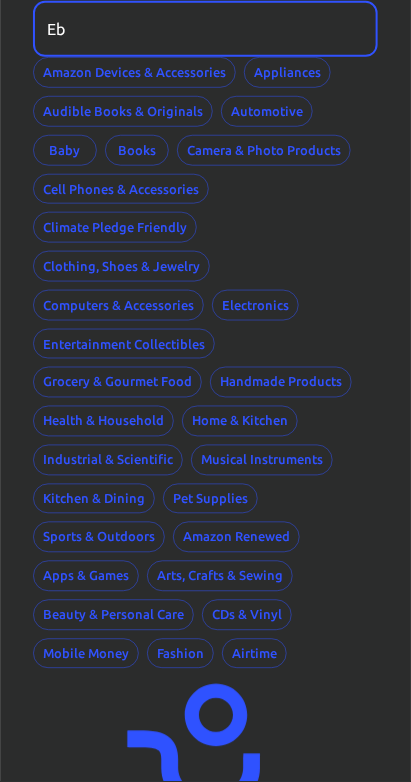 type on "E" 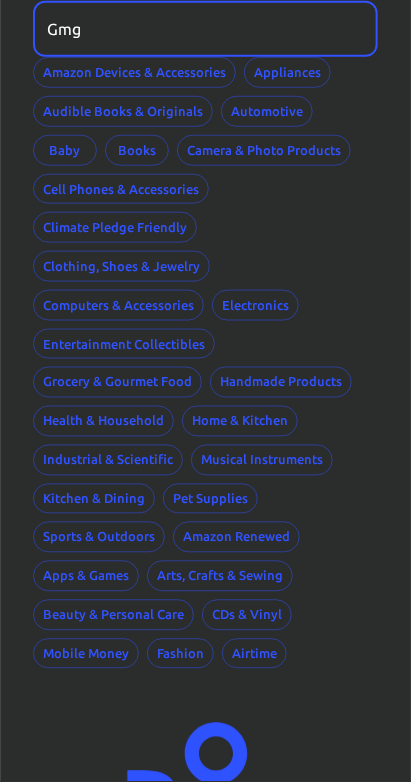 click on "Gmg" at bounding box center [198, 29] 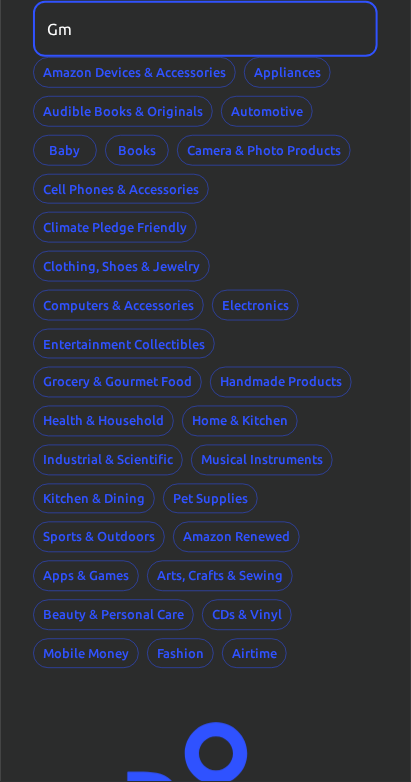 type on "G" 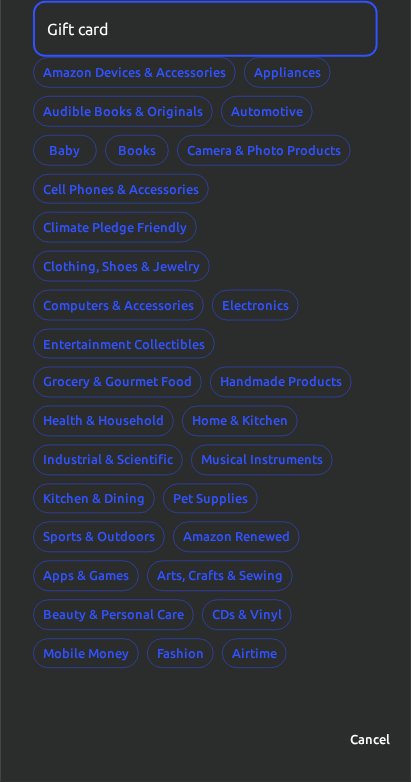 type on "Gift card" 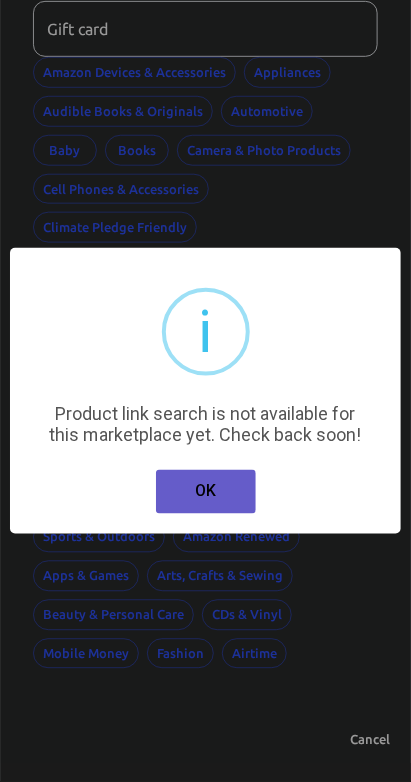 click on "OK" at bounding box center [206, 492] 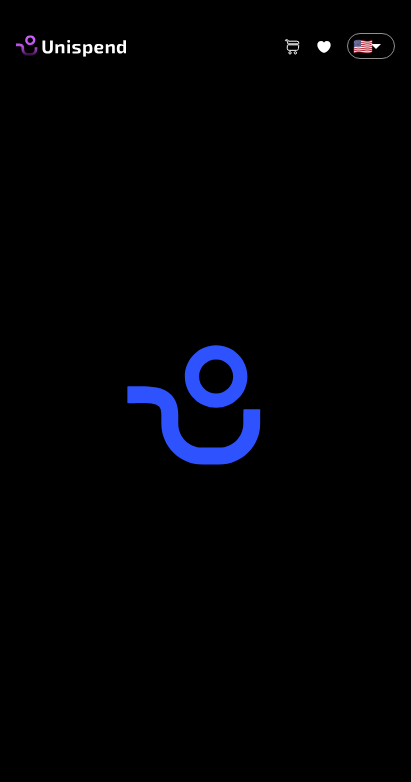 scroll, scrollTop: 0, scrollLeft: 0, axis: both 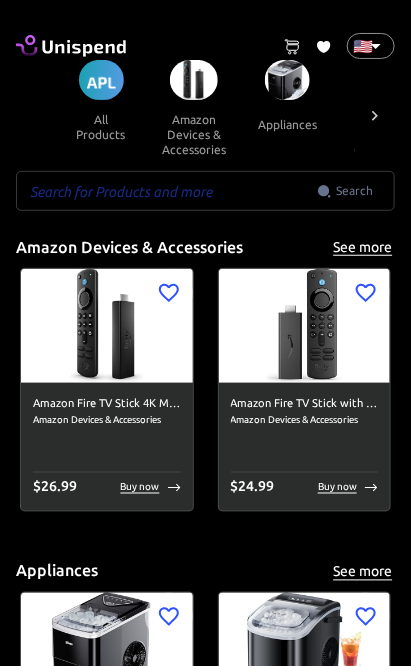 click at bounding box center [166, 191] 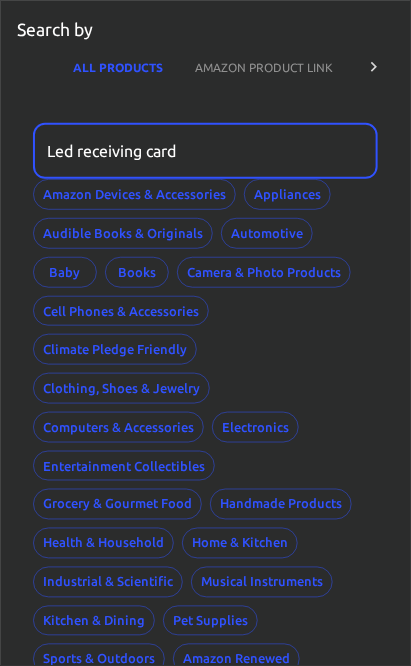 type on "Led receiving card" 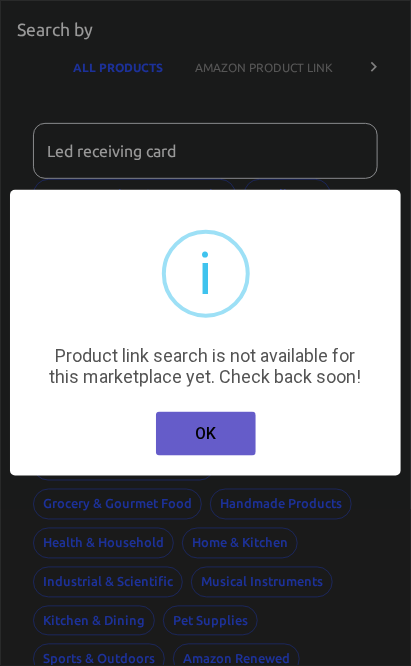 click on "OK" at bounding box center (206, 434) 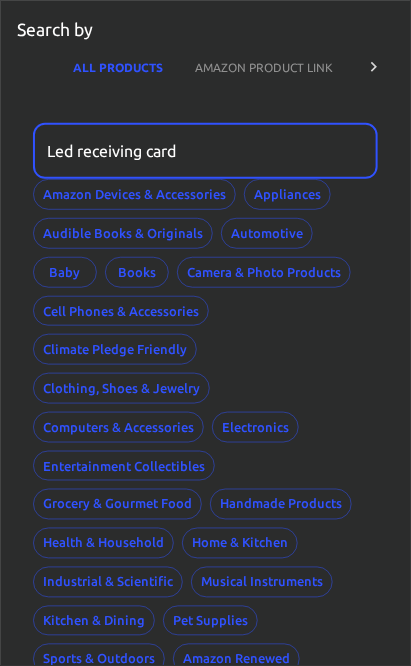 click at bounding box center (374, 67) 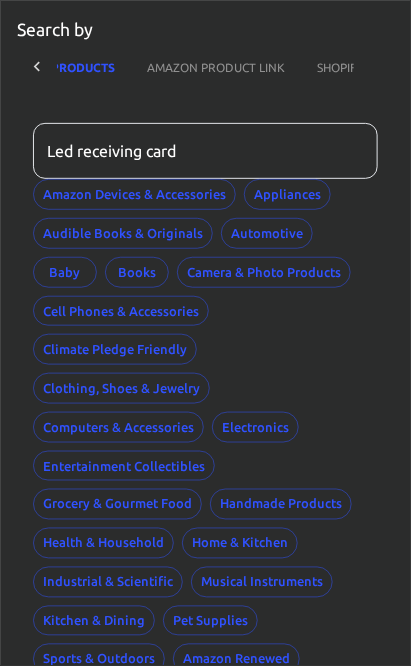 scroll, scrollTop: 0, scrollLeft: 0, axis: both 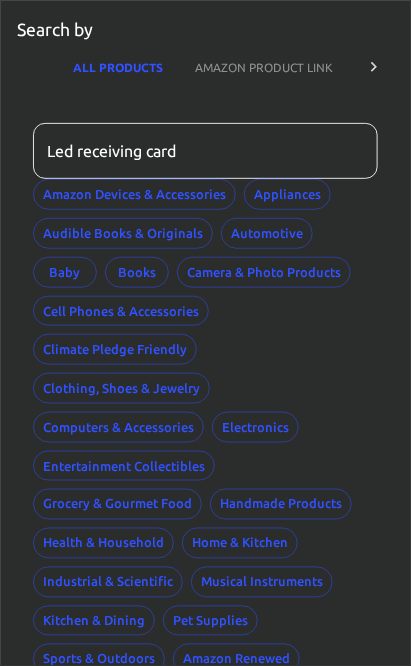 click on "AMAZON PRODUCT LINK" at bounding box center [264, 67] 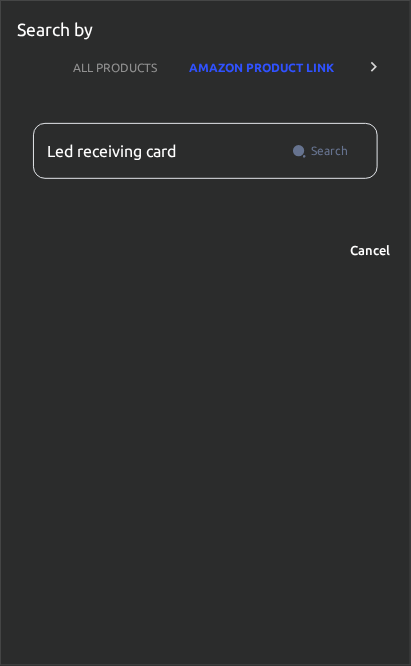 click 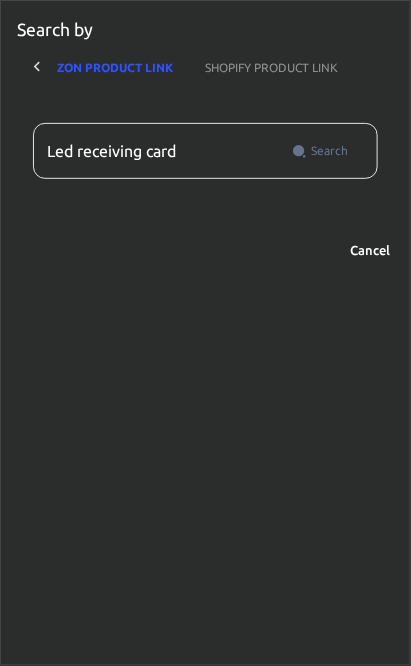 click on "SHOPIFY PRODUCT LINK" at bounding box center [271, 67] 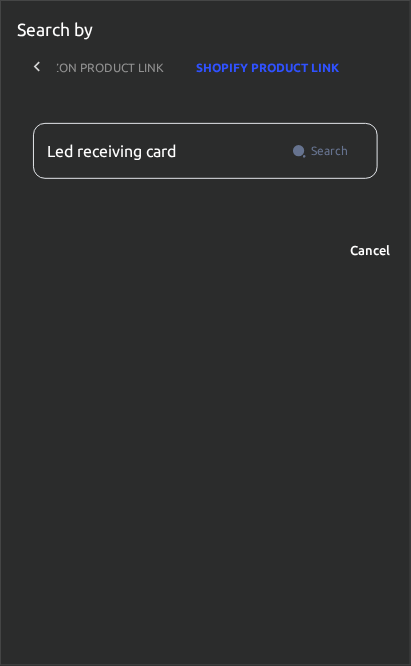 scroll, scrollTop: 0, scrollLeft: 164, axis: horizontal 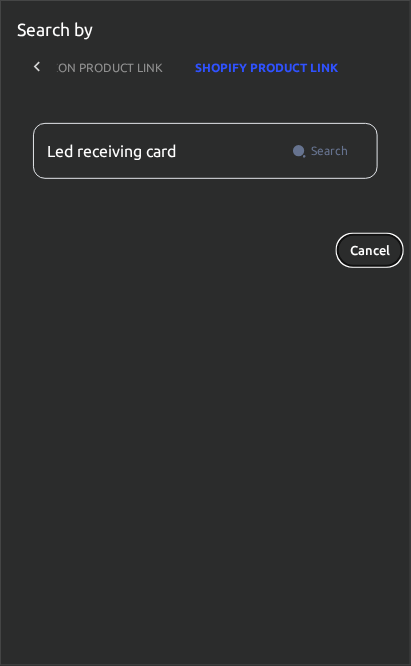 click on "Cancel" at bounding box center (370, 250) 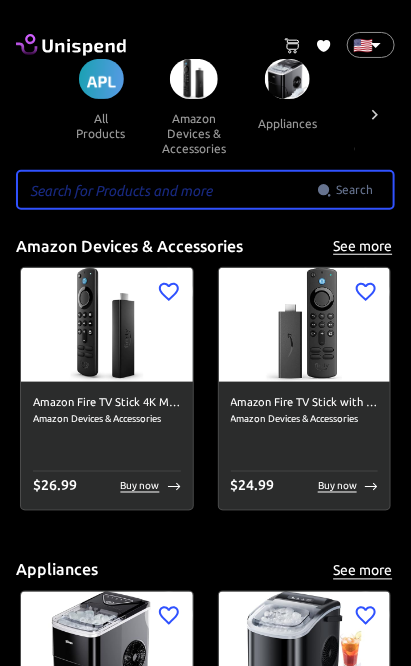scroll, scrollTop: 0, scrollLeft: 0, axis: both 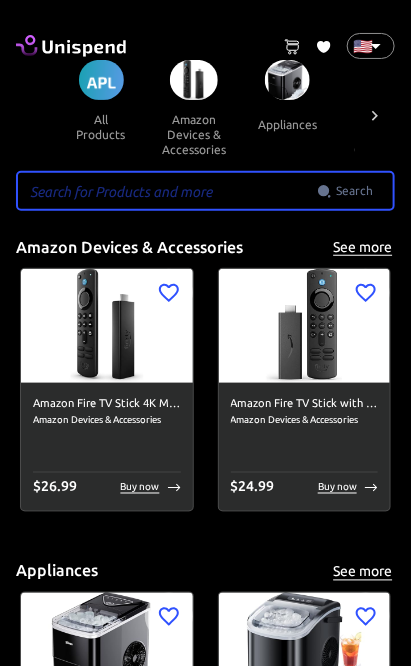 click on "0 Cart 0 Favorites 🇺🇸 US ​ all products amazon devices & accessories appliances audible books & originals automotive baby books camera & photo products cell phones & accessories climate pledge friendly clothing, shoes & jewelry computers & accessories electronics entertainment collectibles grocery & gourmet food handmade products health & household home & kitchen industrial & scientific musical instruments kitchen & dining pet supplies sports & outdoors amazon renewed apps & games arts, crafts & sewing beauty & personal care cds & vinyl mobile money fashion airtime swap crypto ​ Search ​ Amazon Devices & Accessories See more Amazon Fire TV Stick 4K Max streaming device, Wi-Fi 6, Alexa Voice Remote (includes TV controls)   Amazon Devices & Accessories $ 26.99 Buy now Amazon Fire TV Stick with Alexa Voice Remote (includes TV controls), free &amp; live TV without cable or satellite, HD streaming device   Amazon Devices & Accessories $ 24.99 Buy now Appliances See more   Appliances $ 109.99 Buy now" at bounding box center [205, 4962] 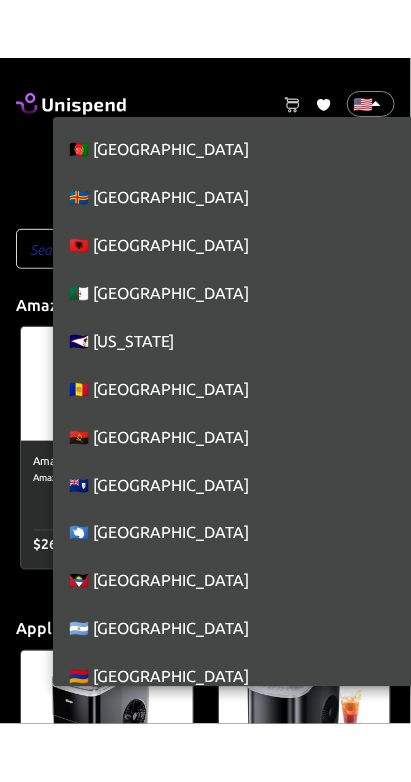 scroll, scrollTop: 10931, scrollLeft: 0, axis: vertical 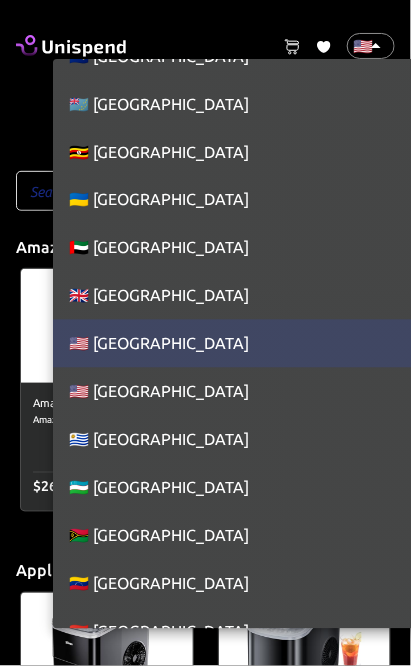 click at bounding box center [205, 333] 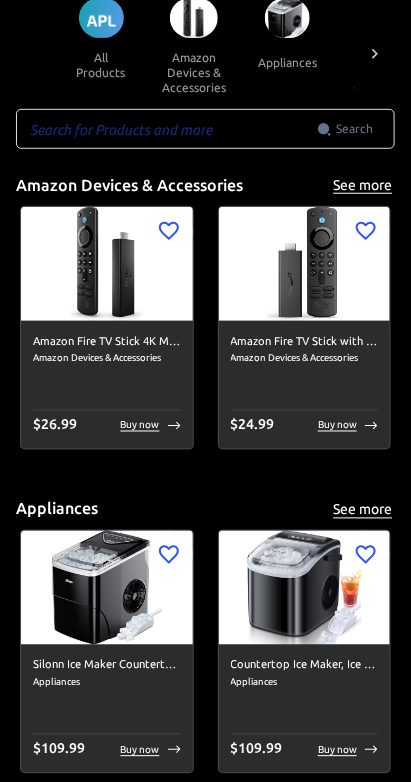 scroll, scrollTop: 63, scrollLeft: 0, axis: vertical 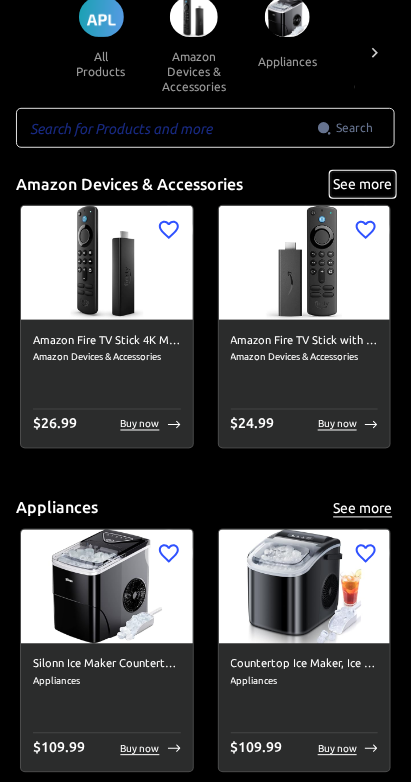 click on "See more" at bounding box center [363, 184] 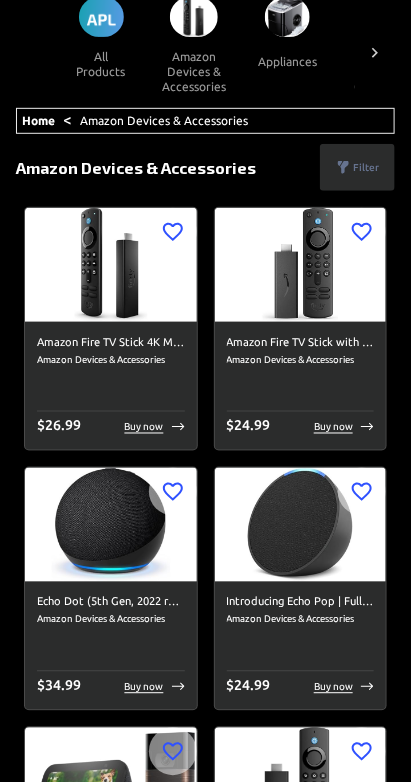 scroll, scrollTop: 0, scrollLeft: 0, axis: both 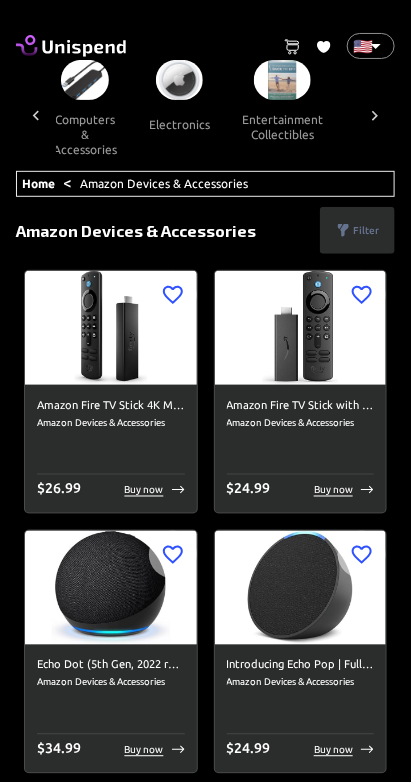 click on "electronics" at bounding box center (179, 124) 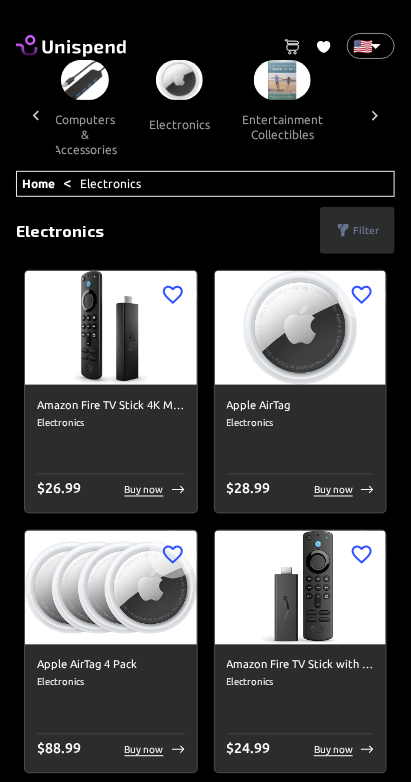 click on "Home    <  Electronics" at bounding box center (205, 184) 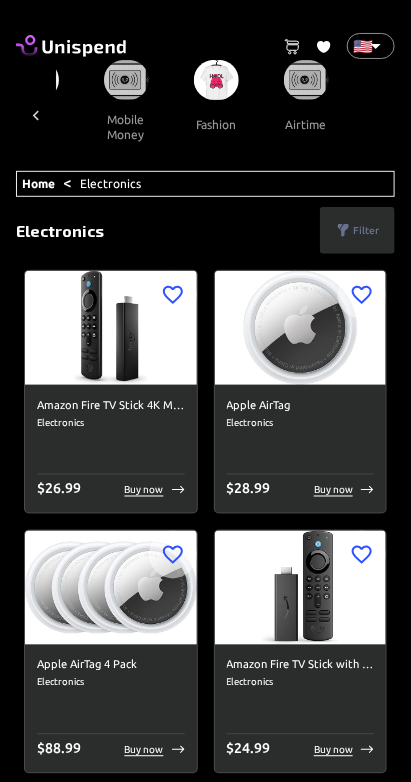 scroll, scrollTop: 0, scrollLeft: 2536, axis: horizontal 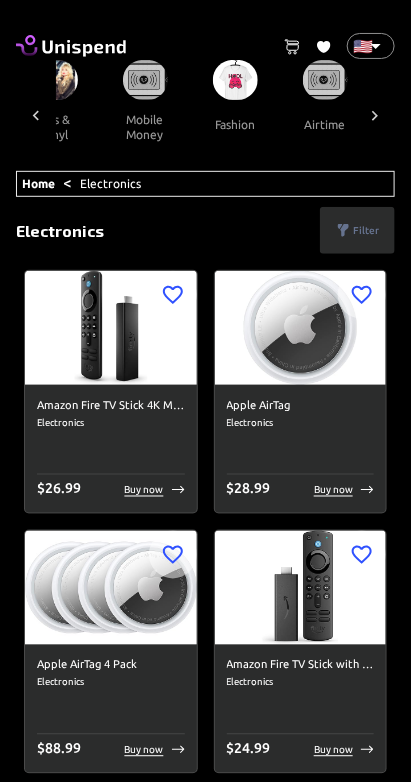 click on "mobile money" at bounding box center [145, 127] 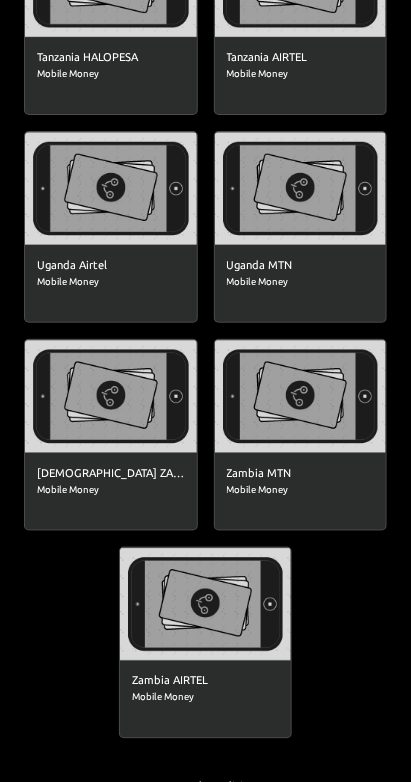 scroll, scrollTop: 4810, scrollLeft: 0, axis: vertical 